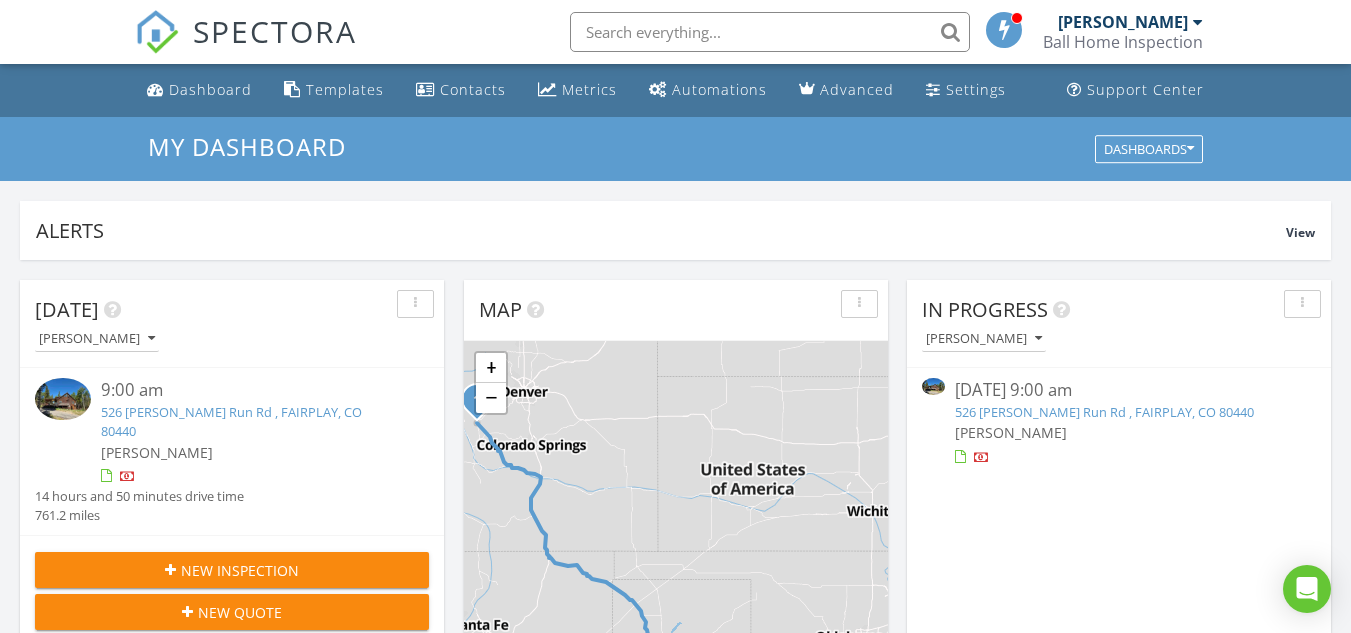 scroll, scrollTop: 0, scrollLeft: 0, axis: both 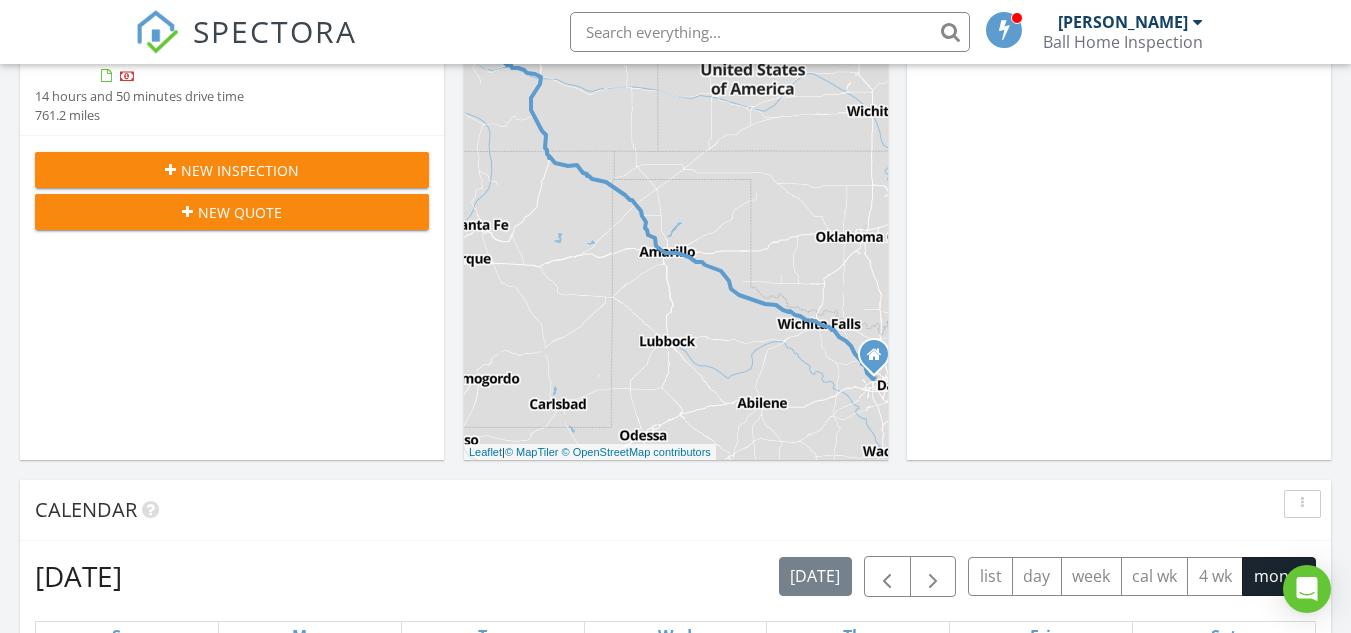 click at bounding box center (874, 355) 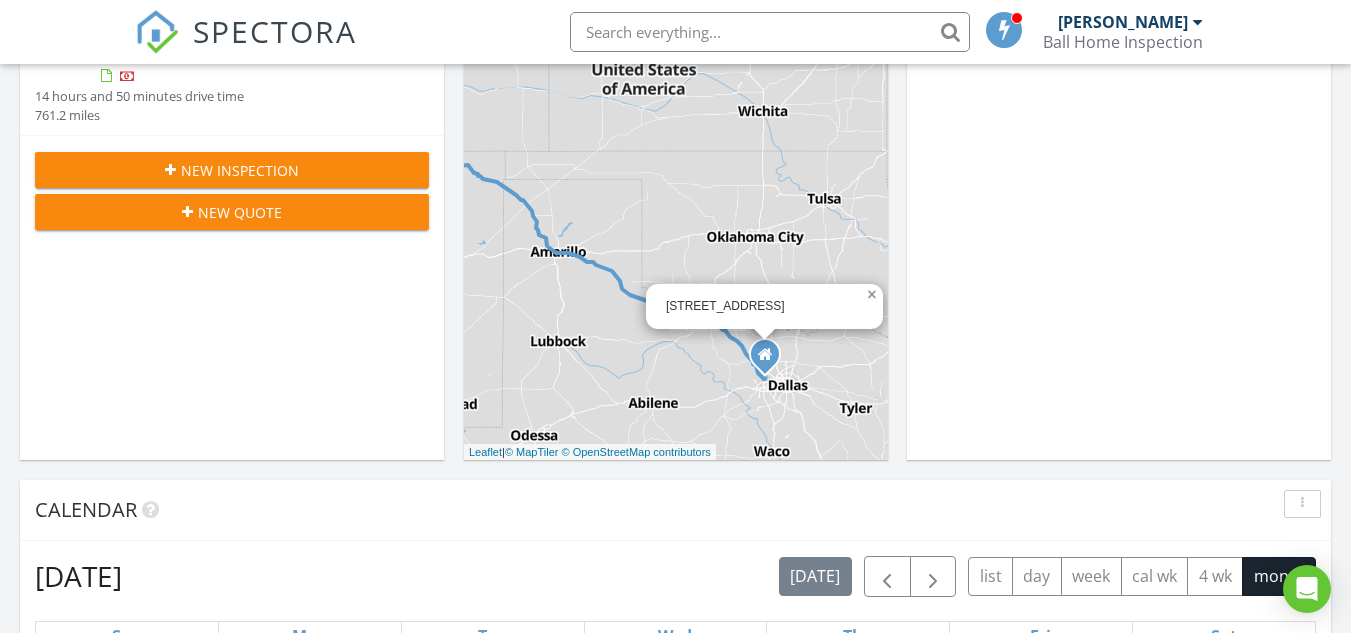 click on "×" at bounding box center (874, 291) 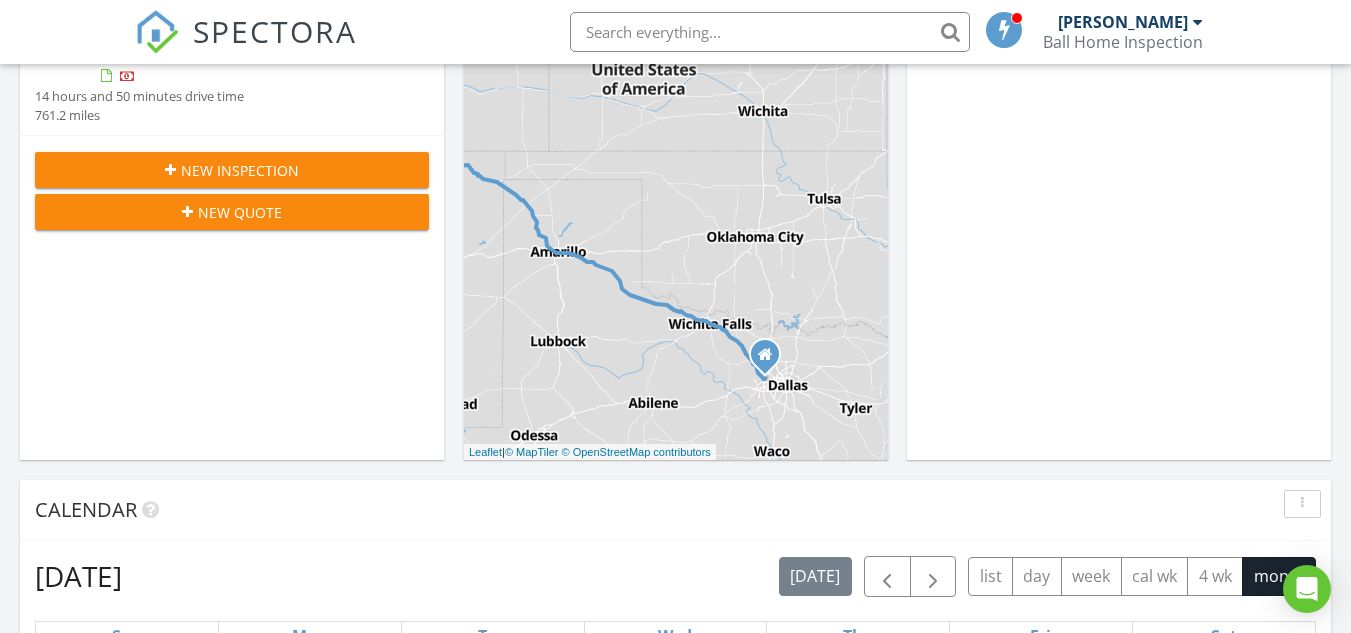 drag, startPoint x: 773, startPoint y: 349, endPoint x: 760, endPoint y: 350, distance: 13.038404 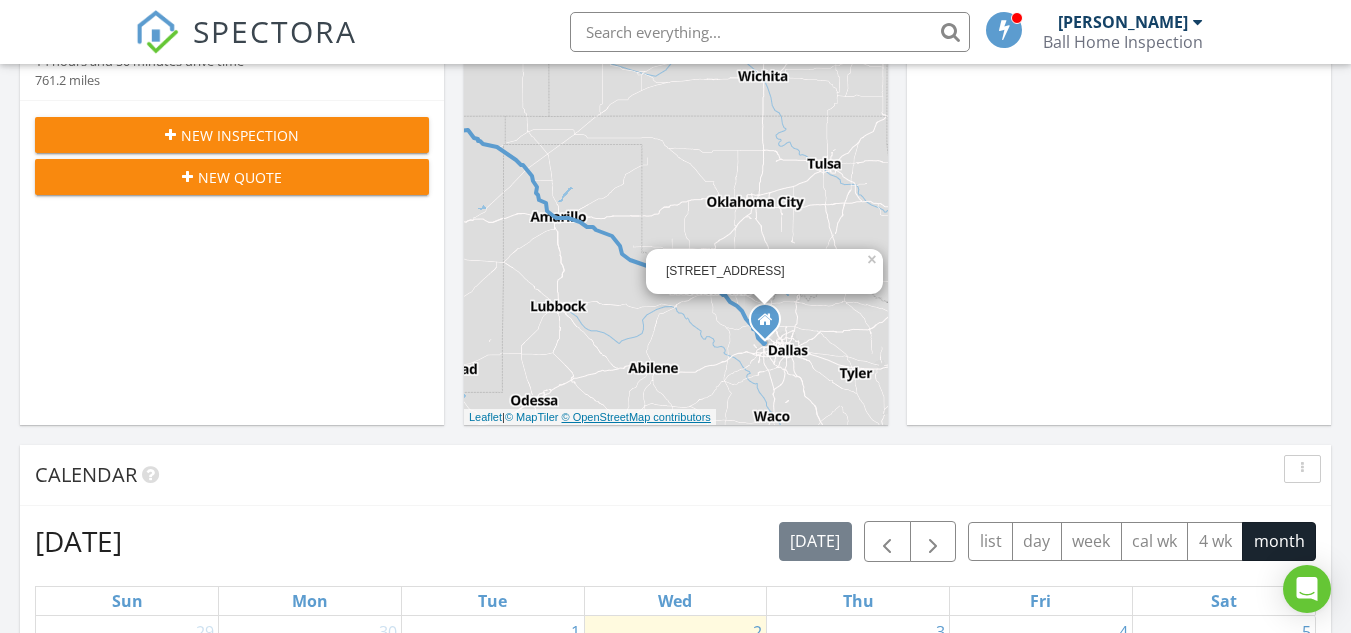 scroll, scrollTop: 400, scrollLeft: 0, axis: vertical 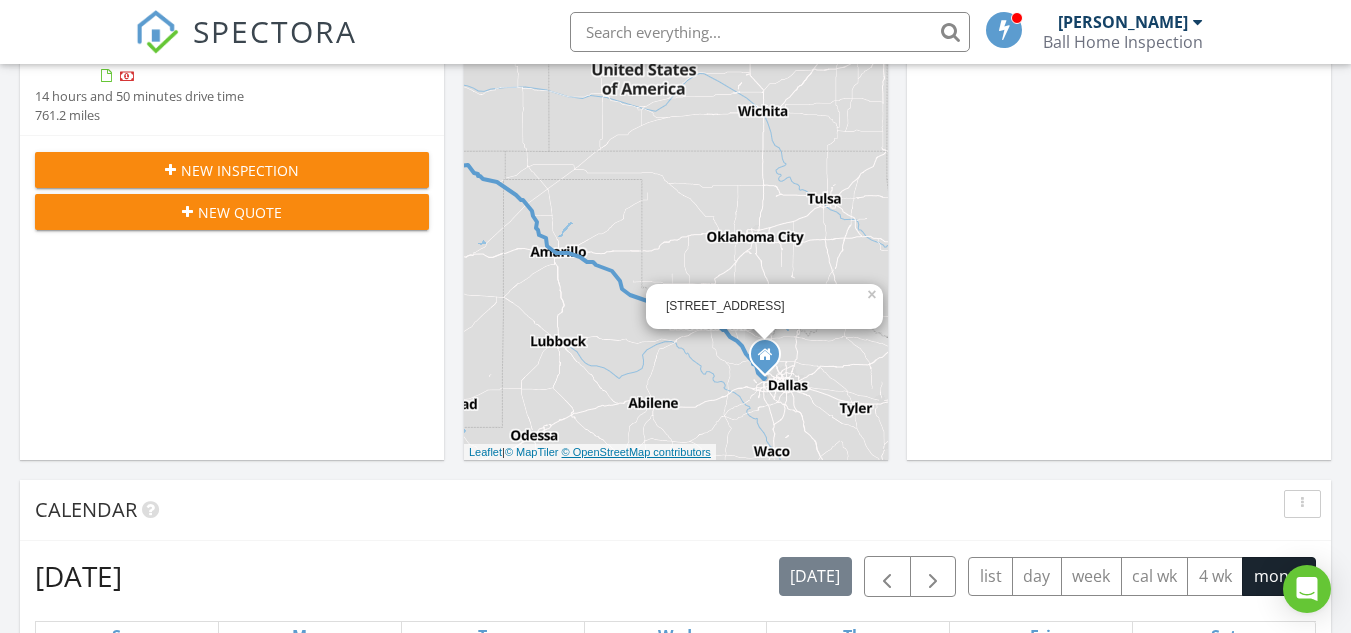 click on "© OpenStreetMap contributors" at bounding box center (636, 452) 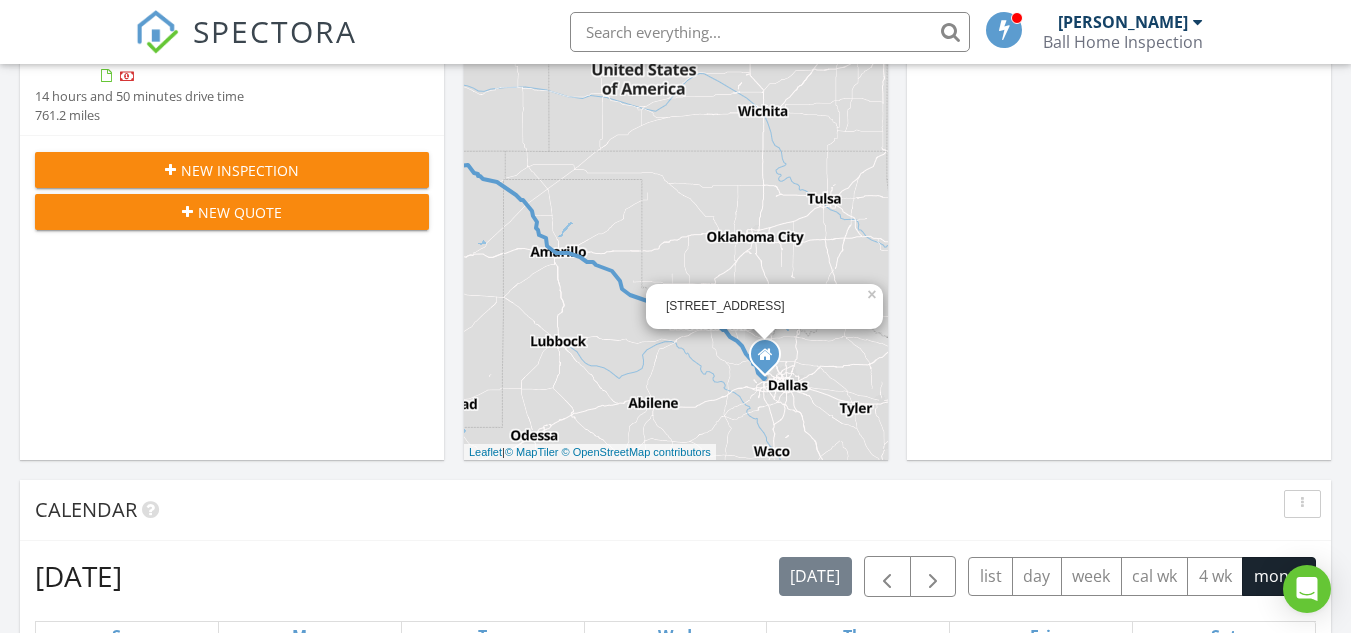 click on "[STREET_ADDRESS]" at bounding box center [764, 306] 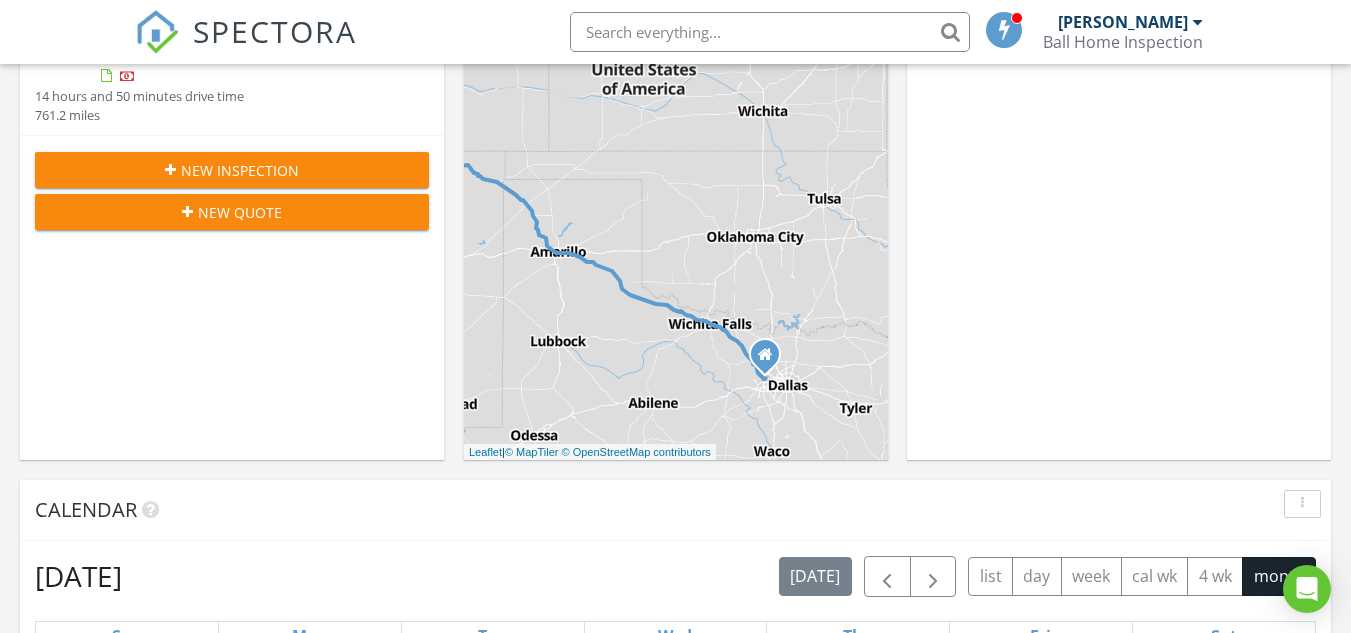 click at bounding box center (765, 355) 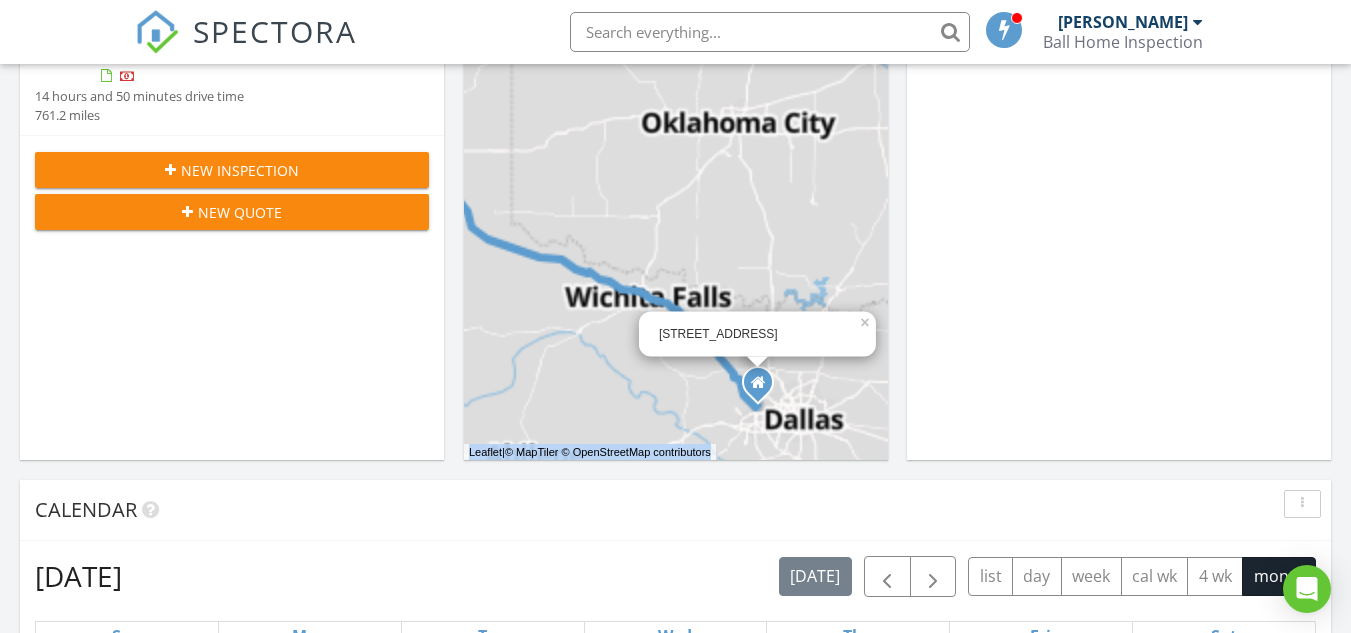 click on "1 9412 [GEOGRAPHIC_DATA] × + − US 287, CO 9 1225.0 km, 14 h 50 min Head south on Pastime Court 70 m Turn right onto [PERSON_NAME] Drive 350 m Turn right onto Quanah Drive 90 m Turn left onto [PERSON_NAME][GEOGRAPHIC_DATA] 150 m Turn left onto [GEOGRAPHIC_DATA] 200 m Turn right onto [PERSON_NAME][GEOGRAPHIC_DATA] 400 m Turn left onto [GEOGRAPHIC_DATA] 700 m Enter the traffic circle and take the 1st exit onto [GEOGRAPHIC_DATA] 25 m Exit the traffic circle onto [GEOGRAPHIC_DATA] 800 m Turn right onto [GEOGRAPHIC_DATA] 2 km Turn right onto Northwest US 287 300 m Enter the traffic circle and take the 2nd exit onto [GEOGRAPHIC_DATA] 287 25 m Exit the traffic circle onto [GEOGRAPHIC_DATA] 287 450 m Continue towards US-81 North 250 m Merge left onto US 81 400 m Continue onto US 81 90 km Keep left onto US 287 80 km Keep left towards US 287 North: [PERSON_NAME] 100 km Continue onto [GEOGRAPHIC_DATA] (US 287) 150 km Continue onto US Highway 287 (US 287) 80 km Take the ramp onto US 287 20 km Take the ramp towards [GEOGRAPHIC_DATA] 300 m 350 m 2 km" at bounding box center [676, 200] 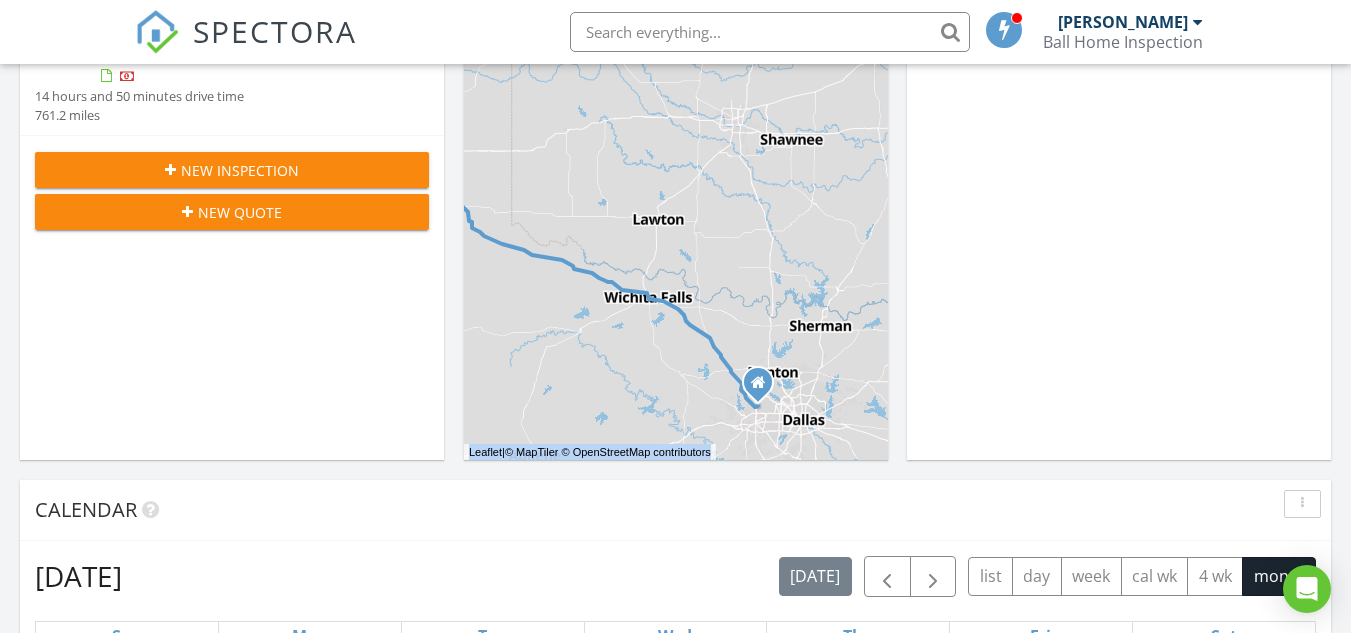 click at bounding box center [758, 383] 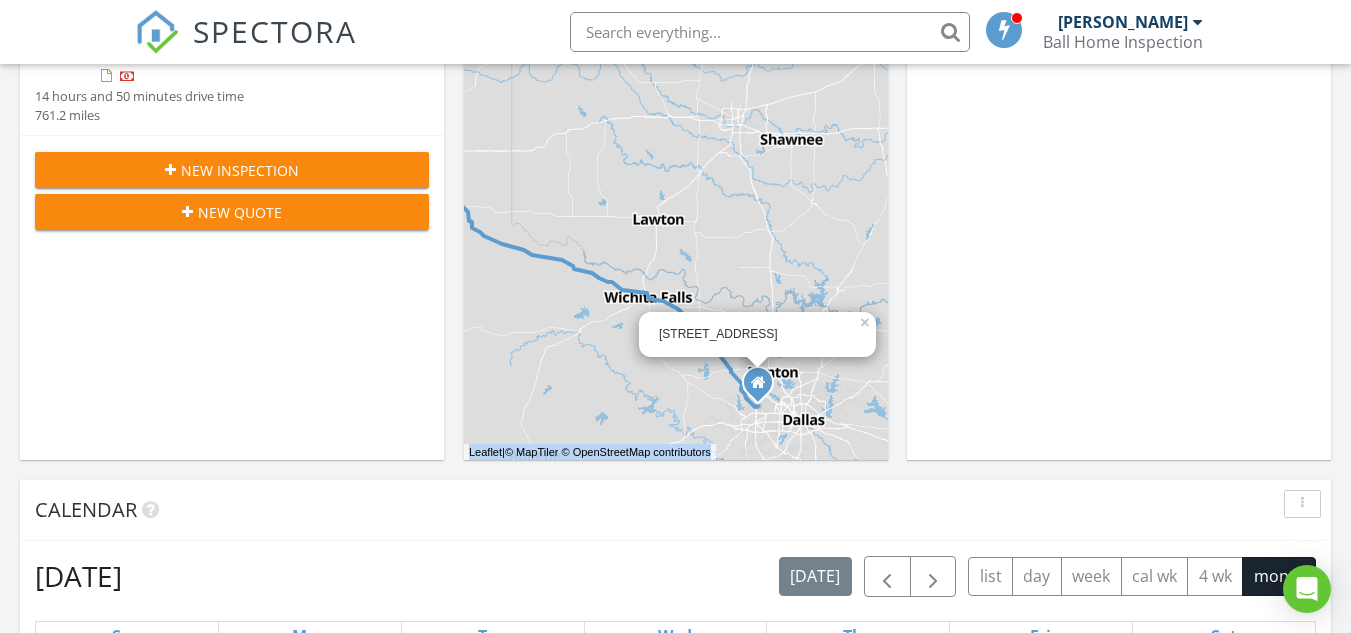click at bounding box center (758, 383) 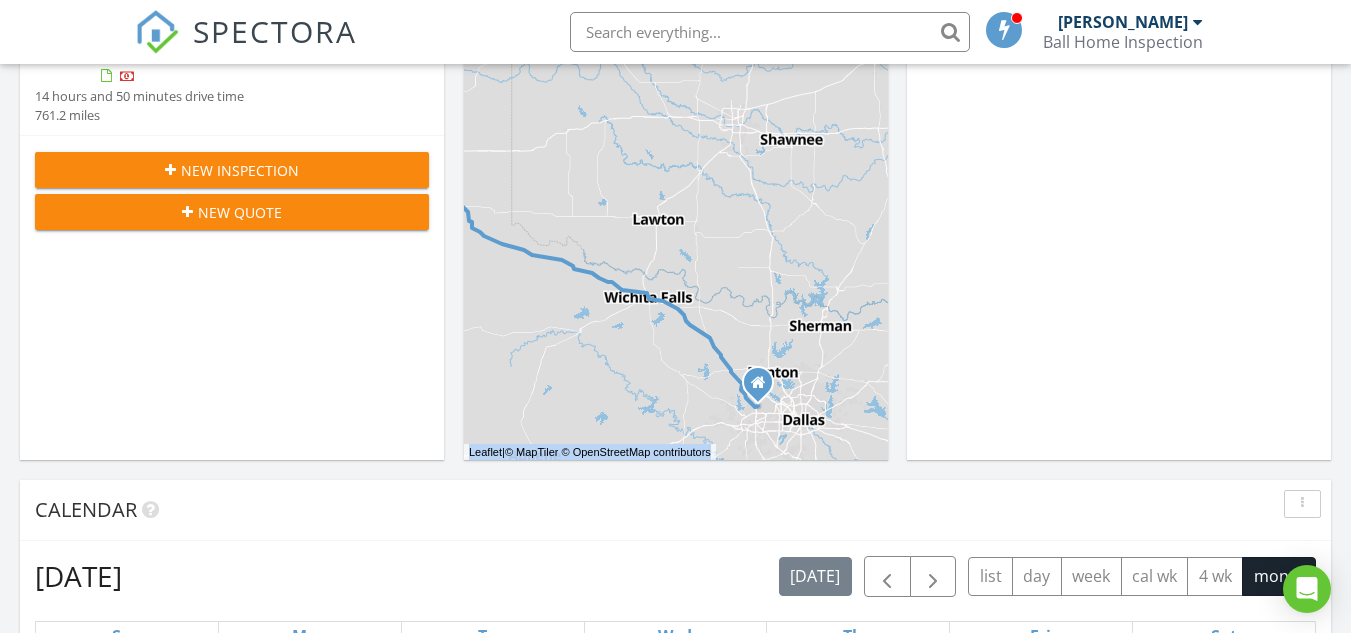 click at bounding box center (758, 383) 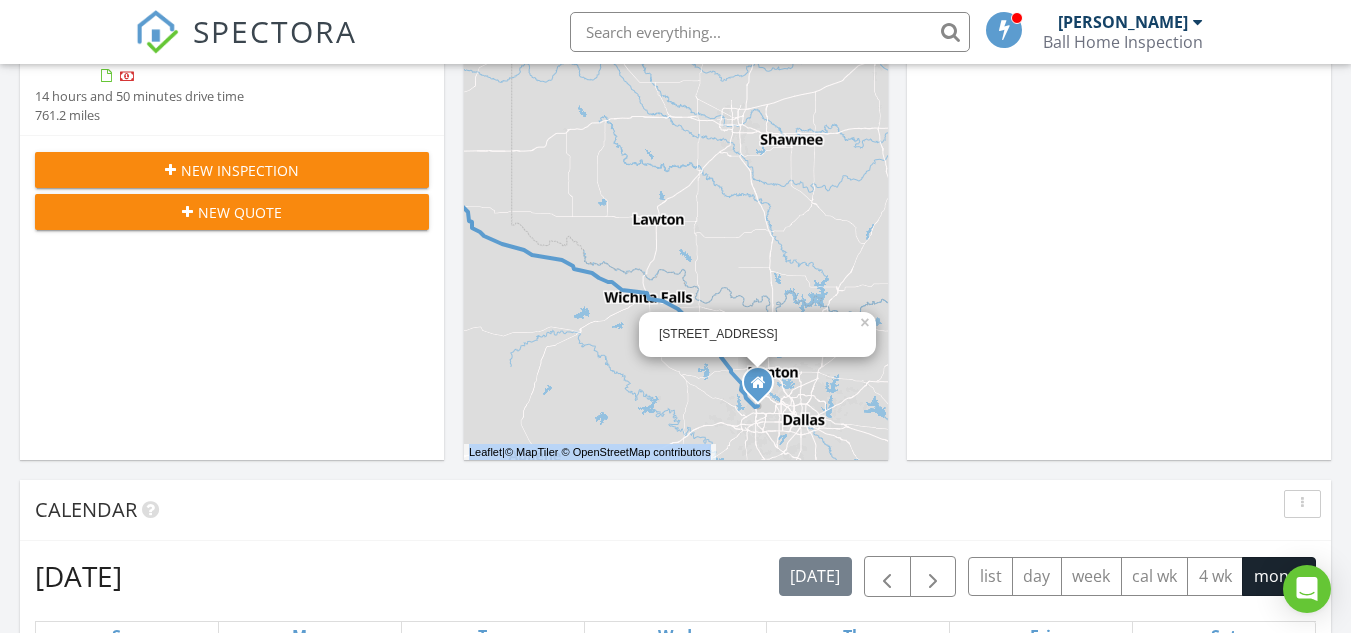 click at bounding box center [758, 383] 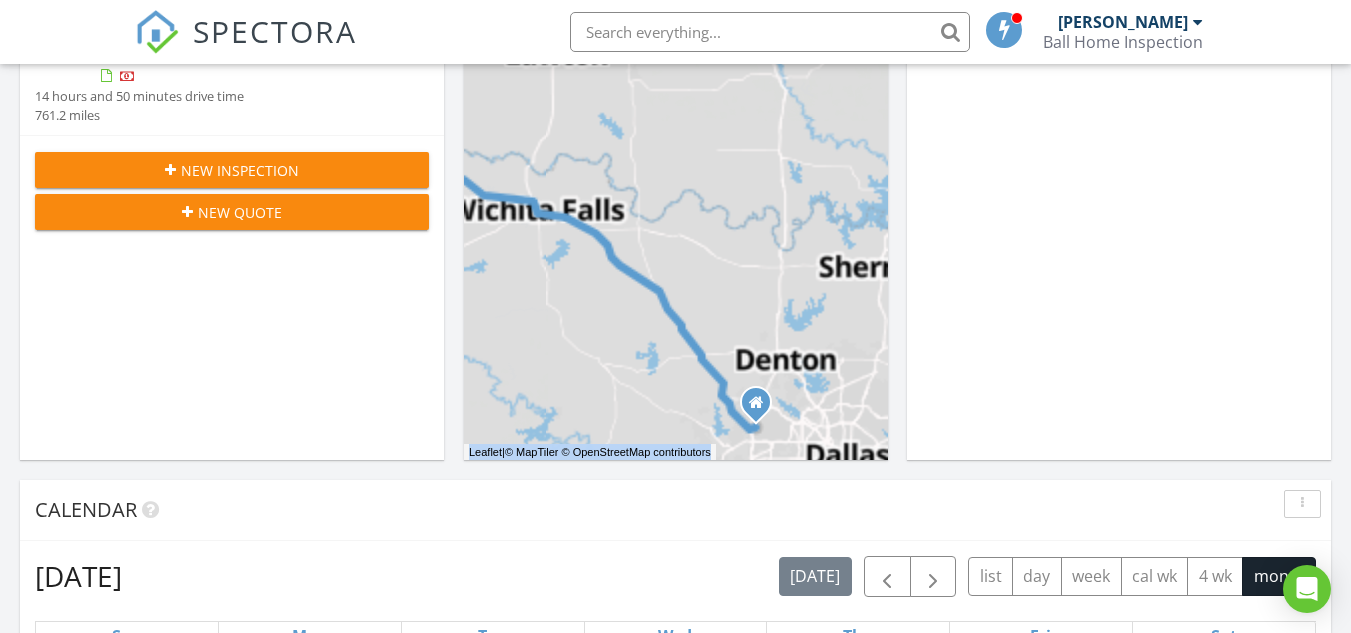 click at bounding box center [755, 402] 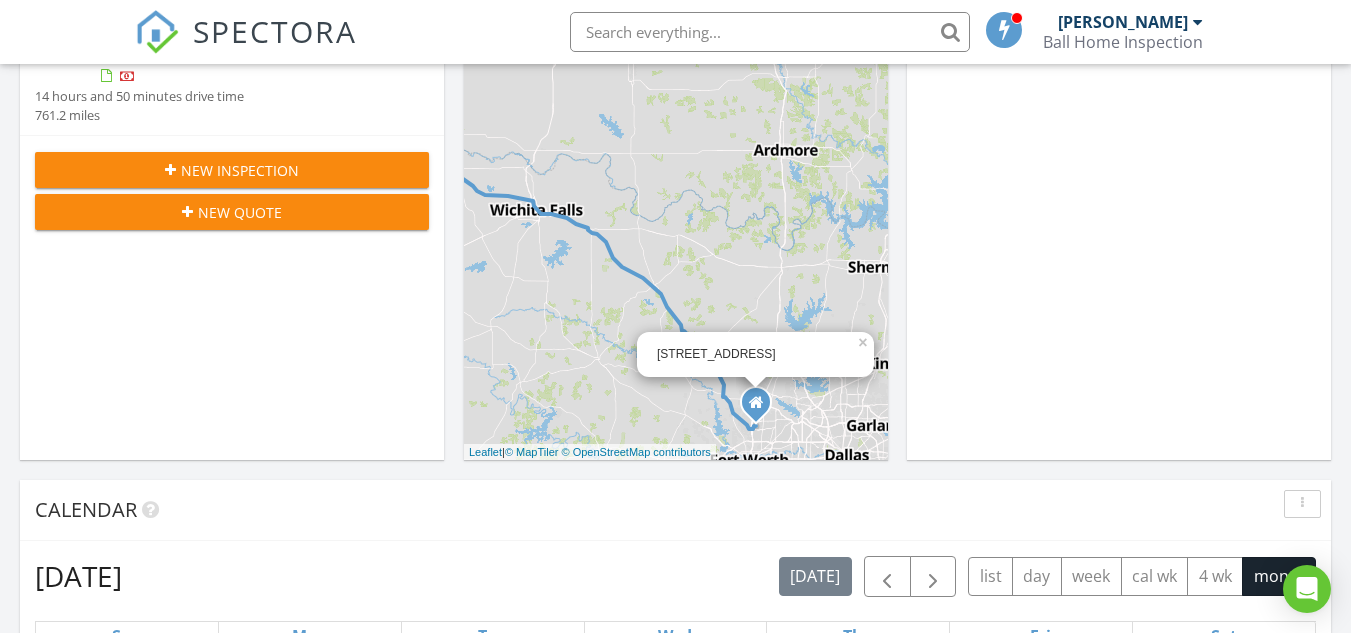 click at bounding box center (770, 32) 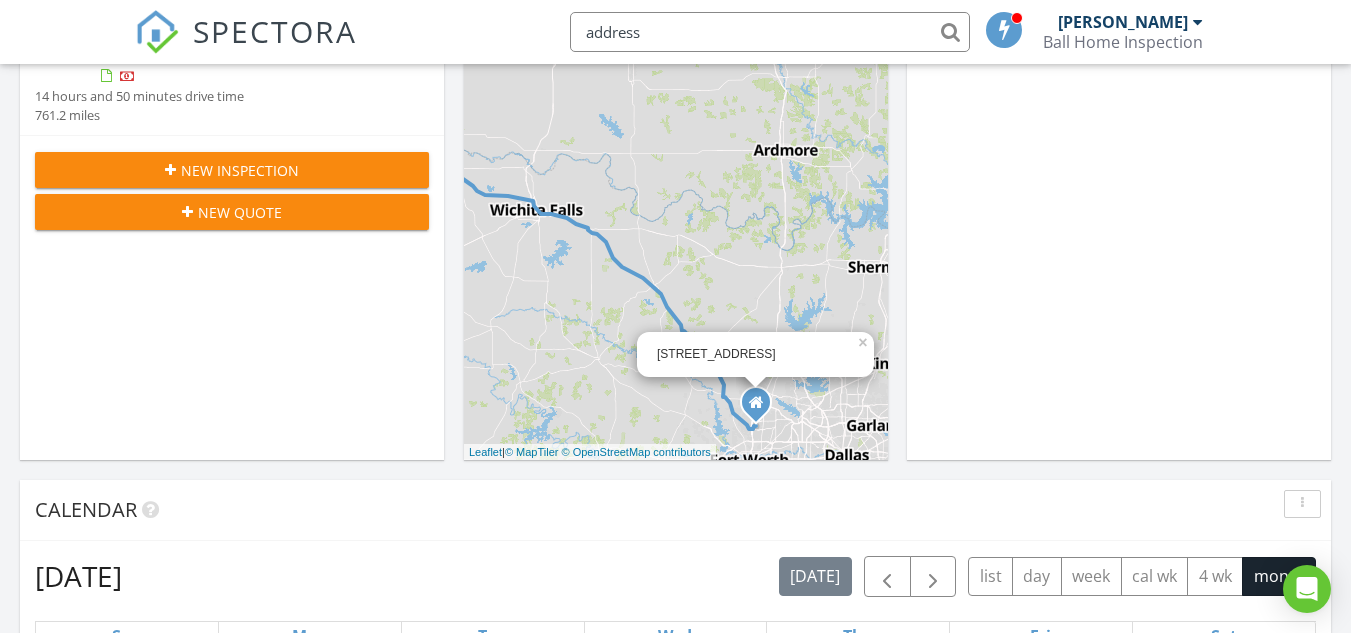 click on "address" at bounding box center [770, 32] 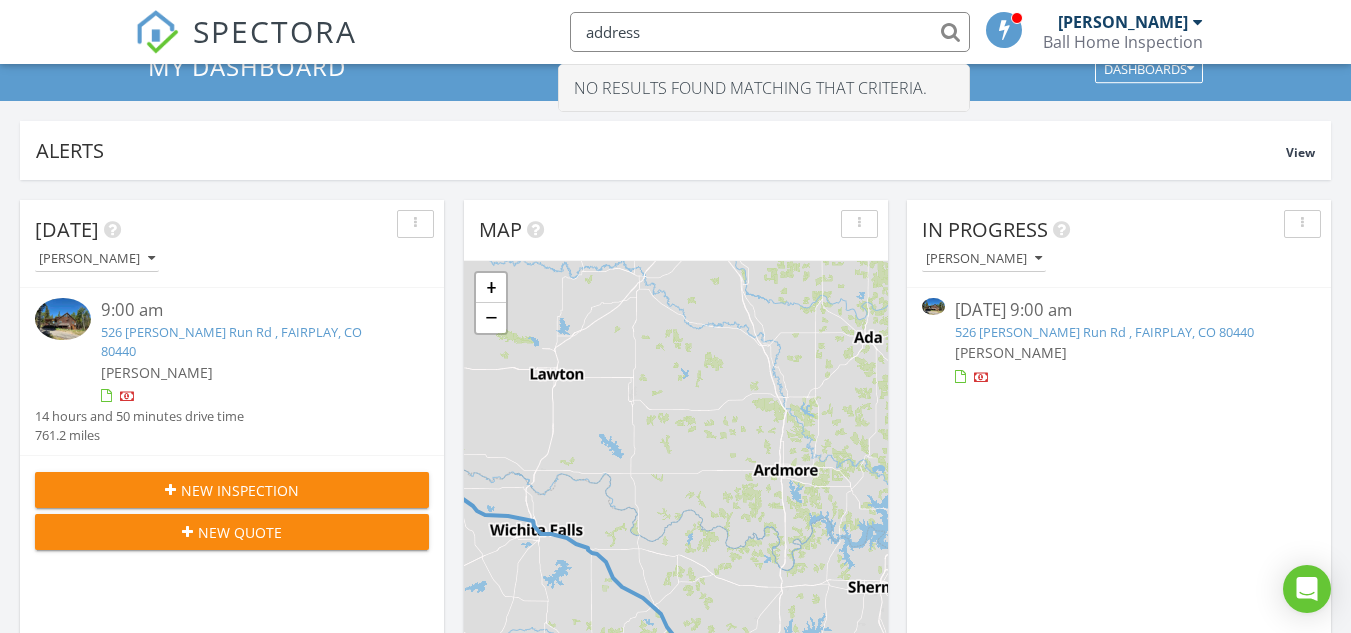 scroll, scrollTop: 0, scrollLeft: 0, axis: both 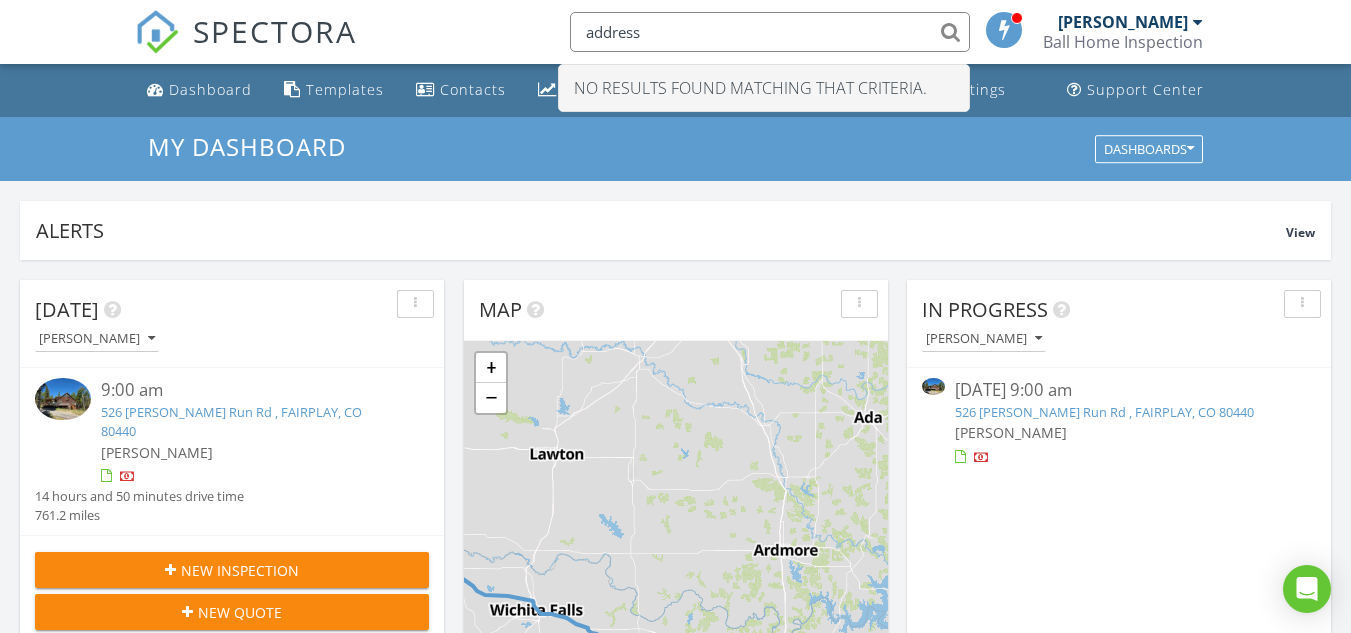 type on "address" 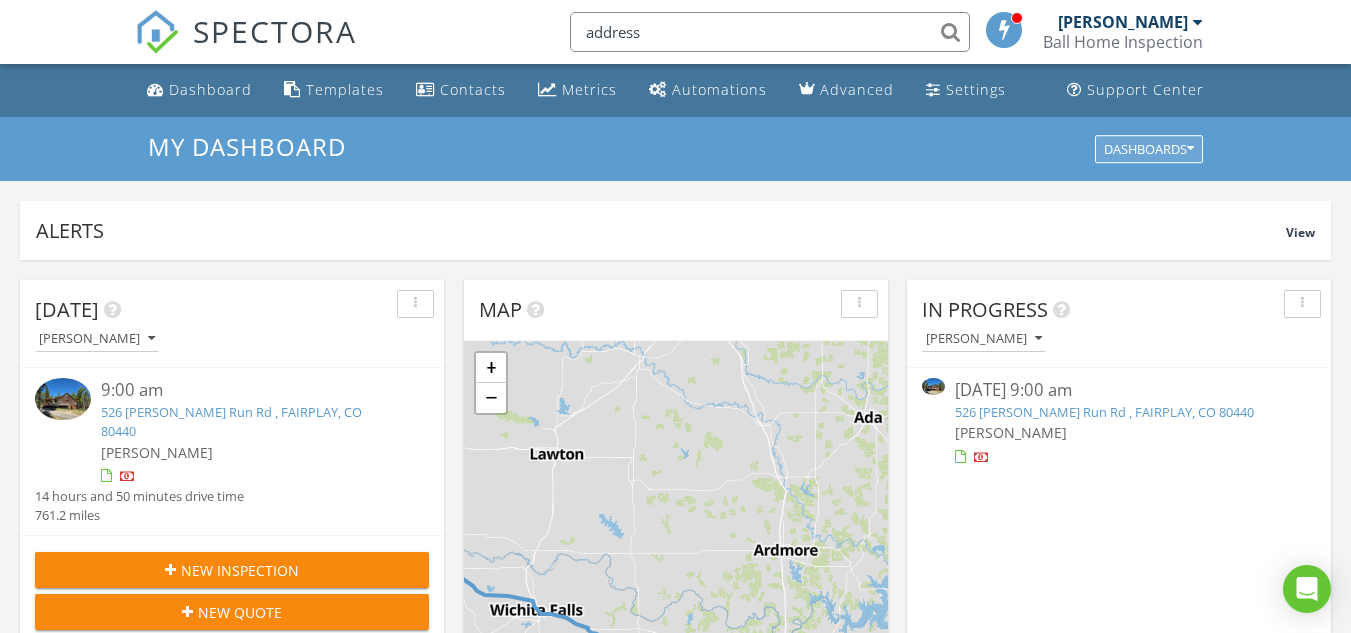 click at bounding box center (1190, 149) 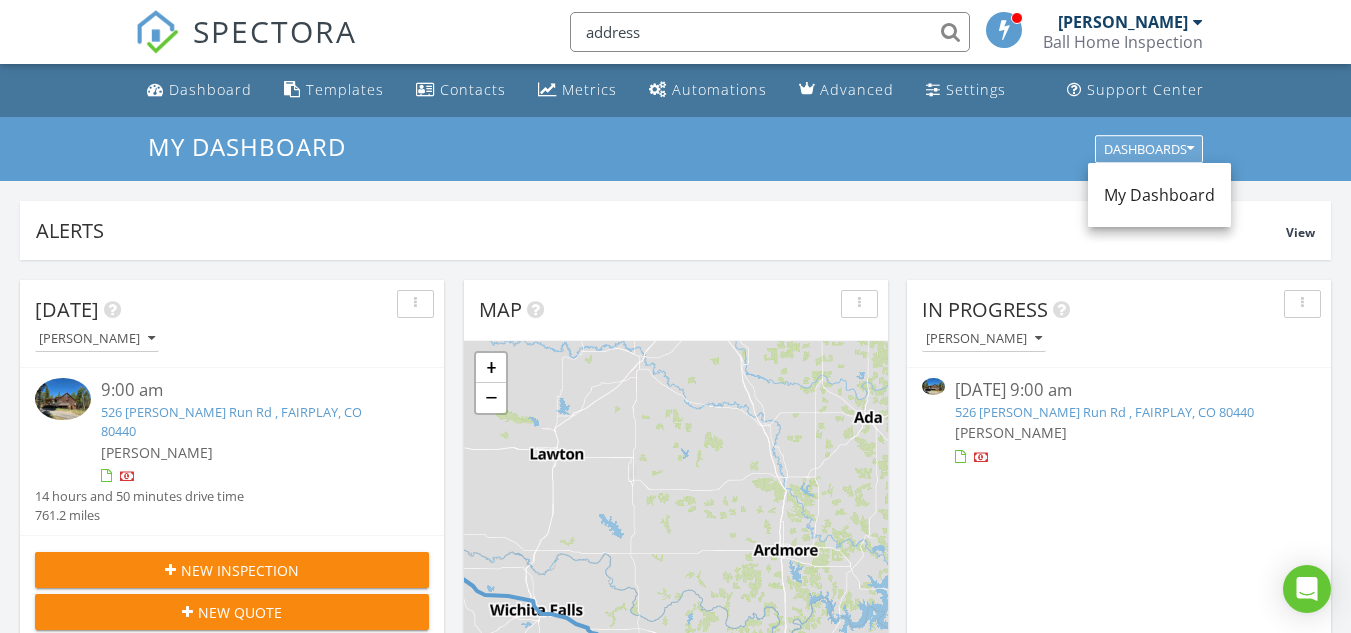 click at bounding box center [1190, 149] 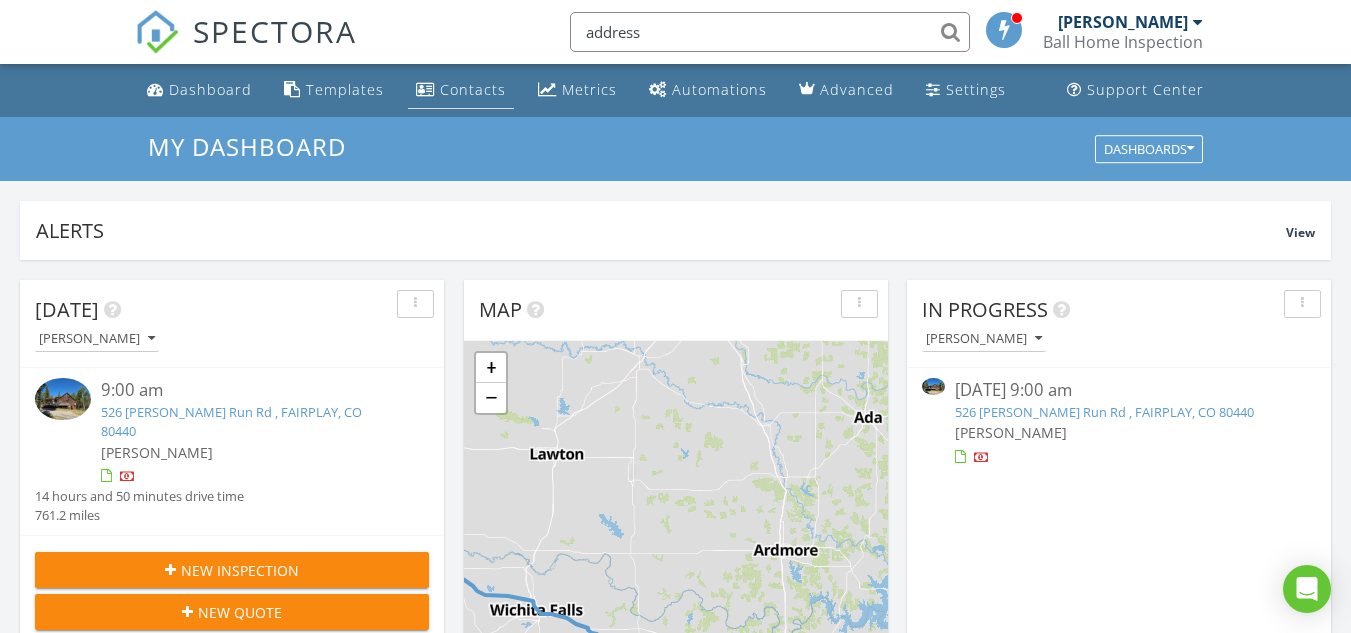 click on "Contacts" at bounding box center (473, 89) 